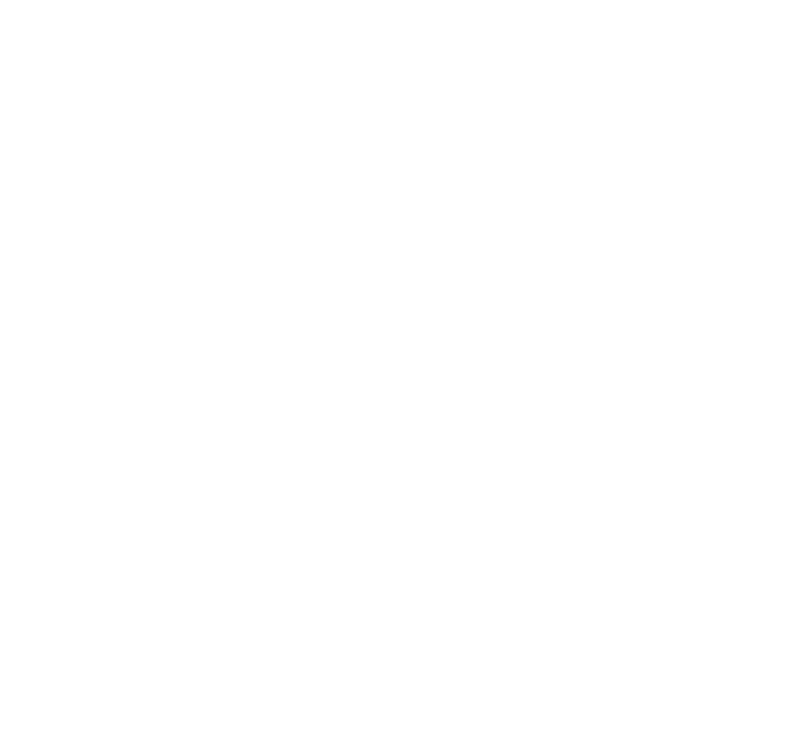 scroll, scrollTop: 0, scrollLeft: 0, axis: both 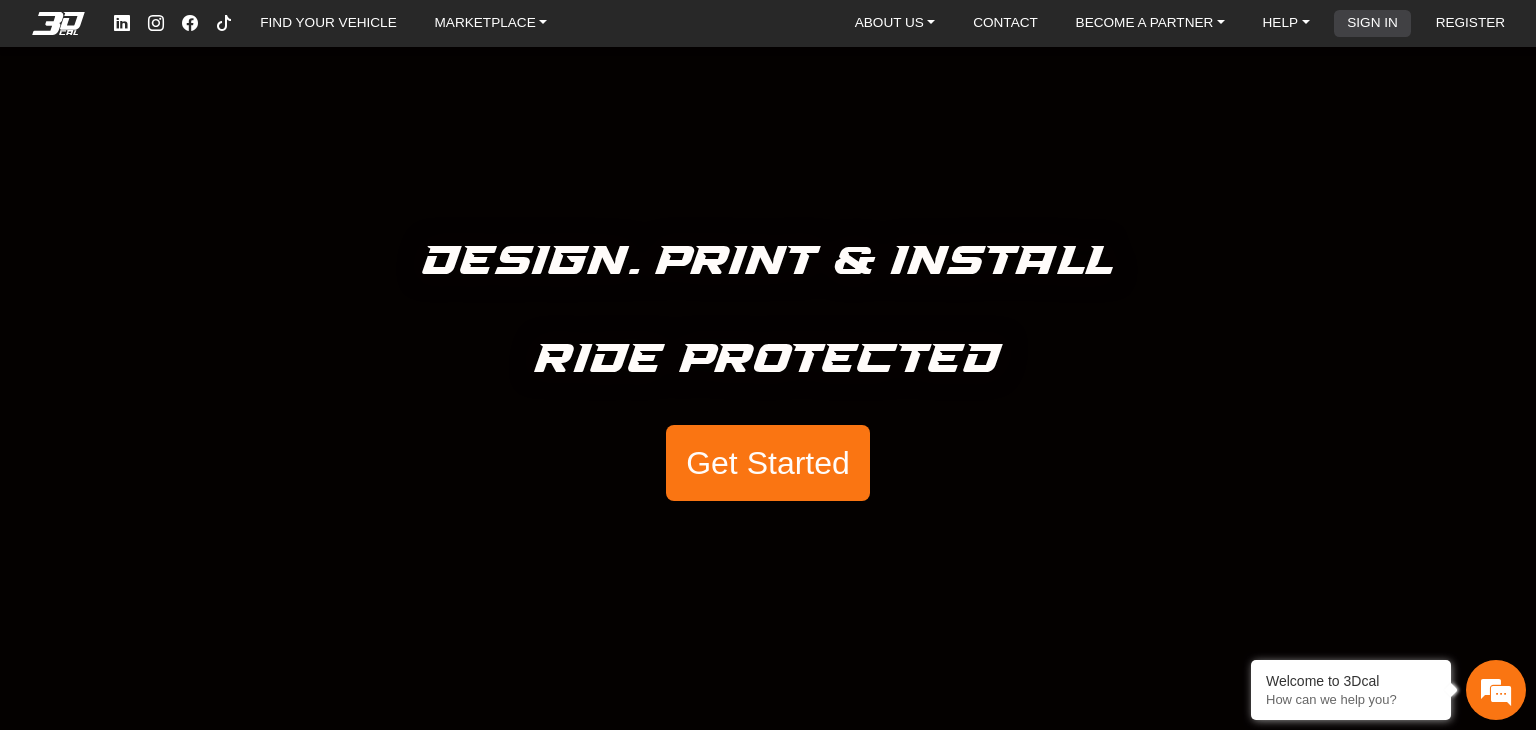 click on "SIGN IN" at bounding box center [1372, 24] 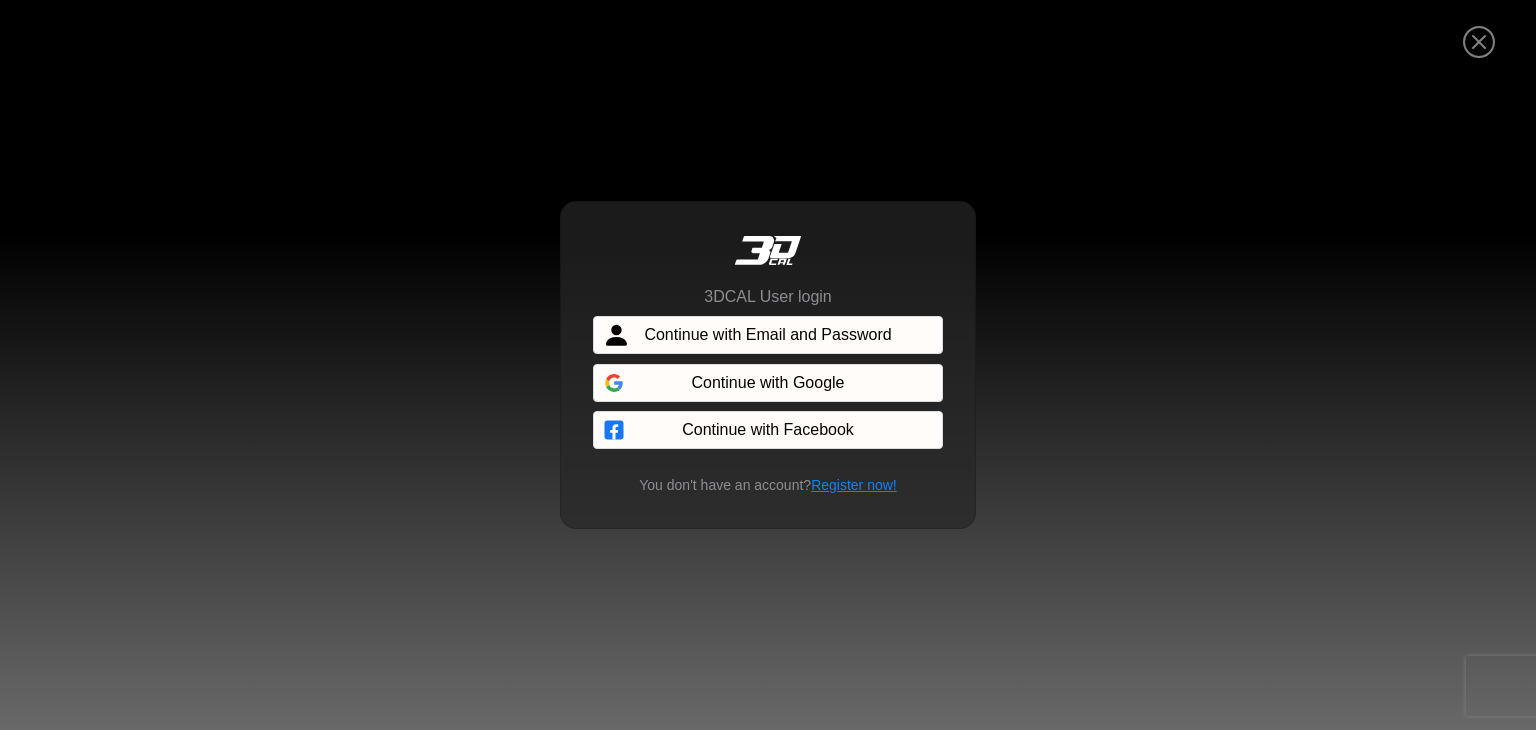click on "Continue with Email and Password" at bounding box center [767, 335] 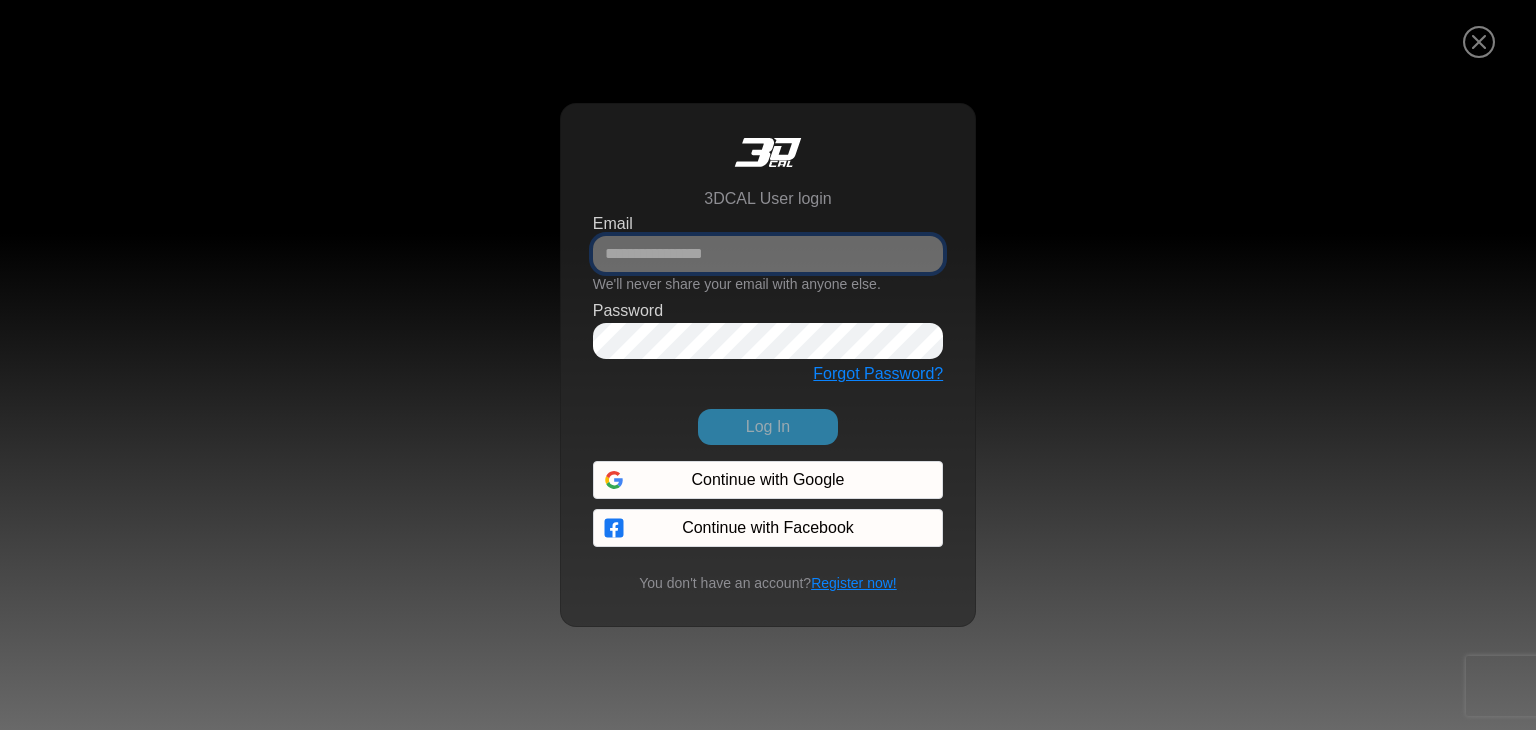 type on "**********" 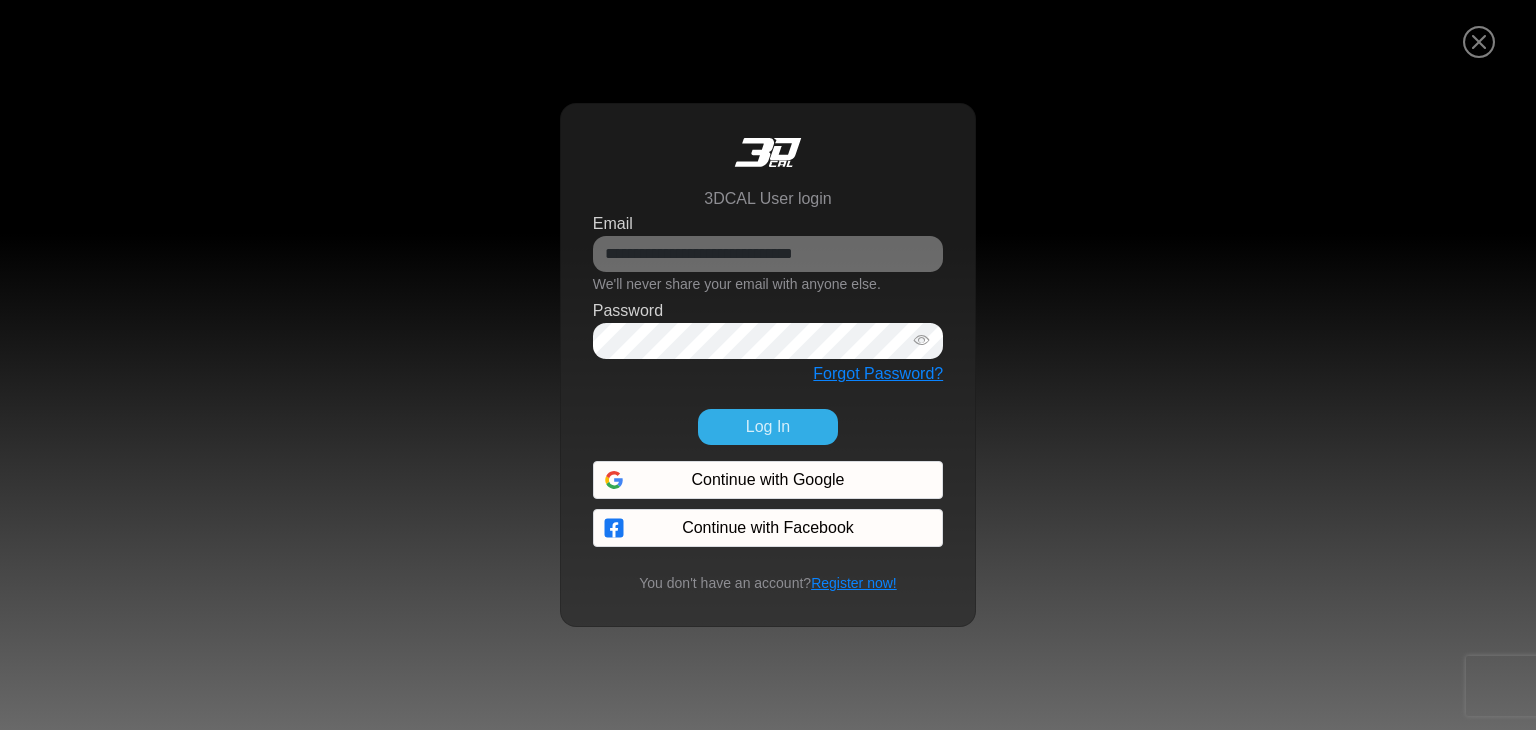 click on "We'll never share your email with anyone else." at bounding box center (737, 284) 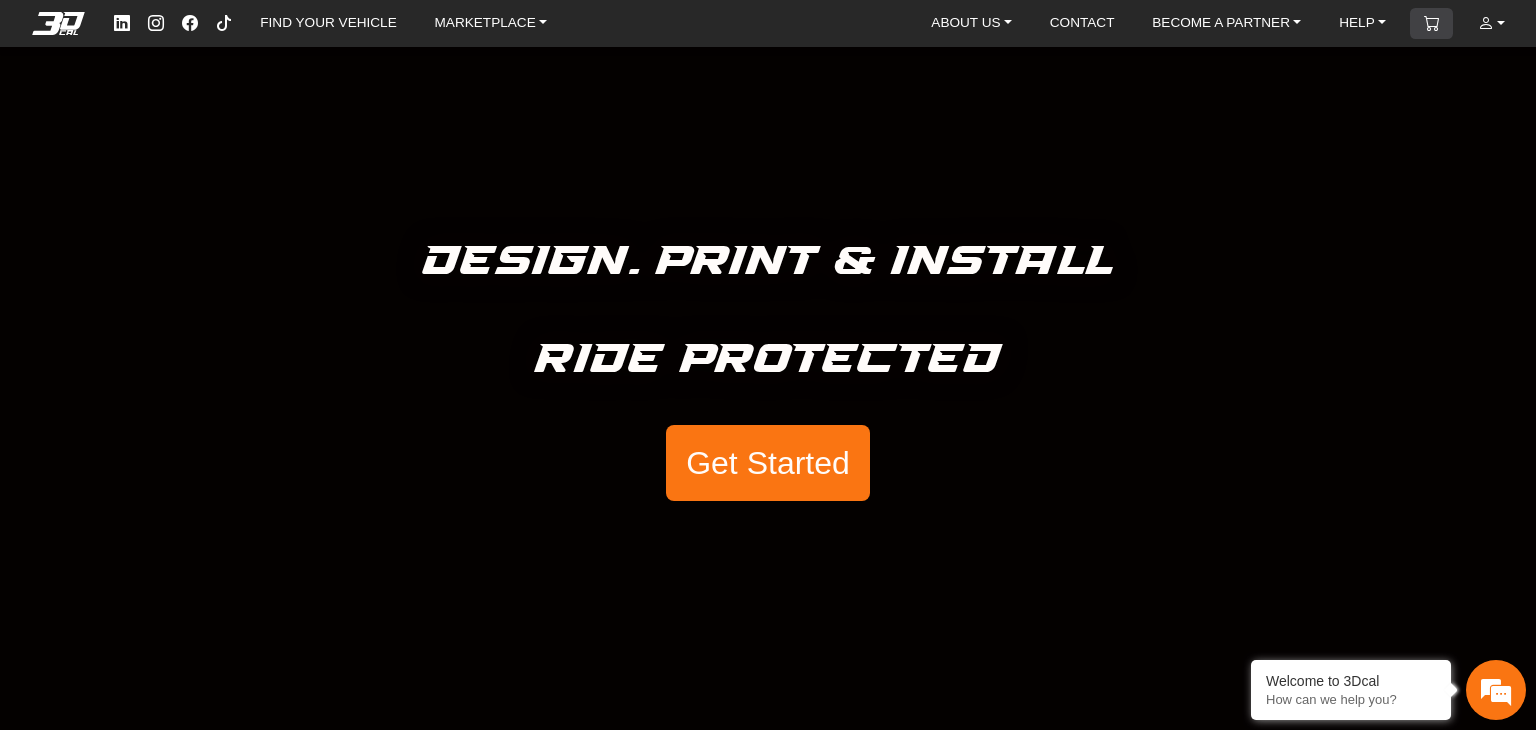 click on "CART" at bounding box center [1432, 23] 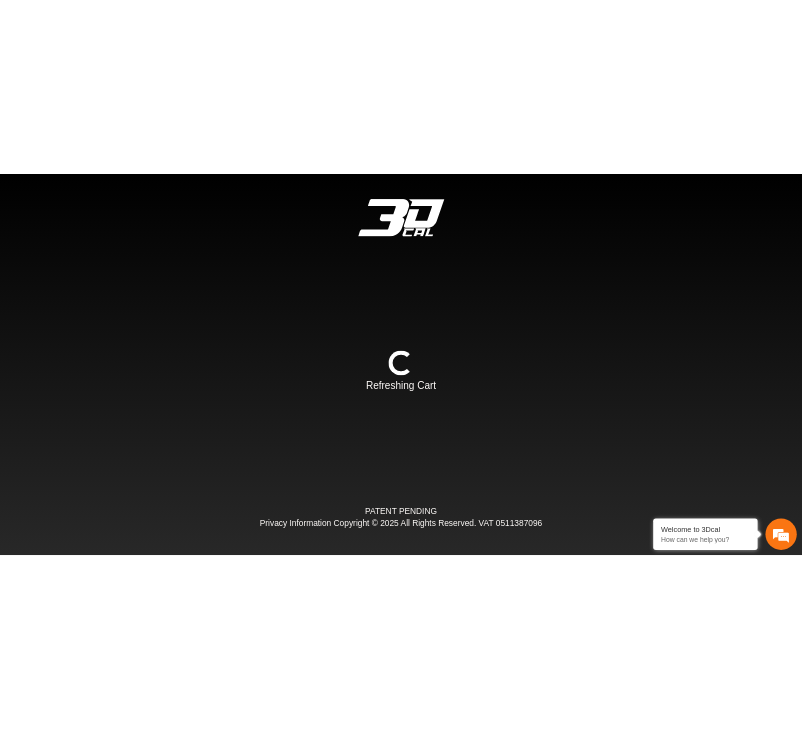 scroll, scrollTop: 0, scrollLeft: 0, axis: both 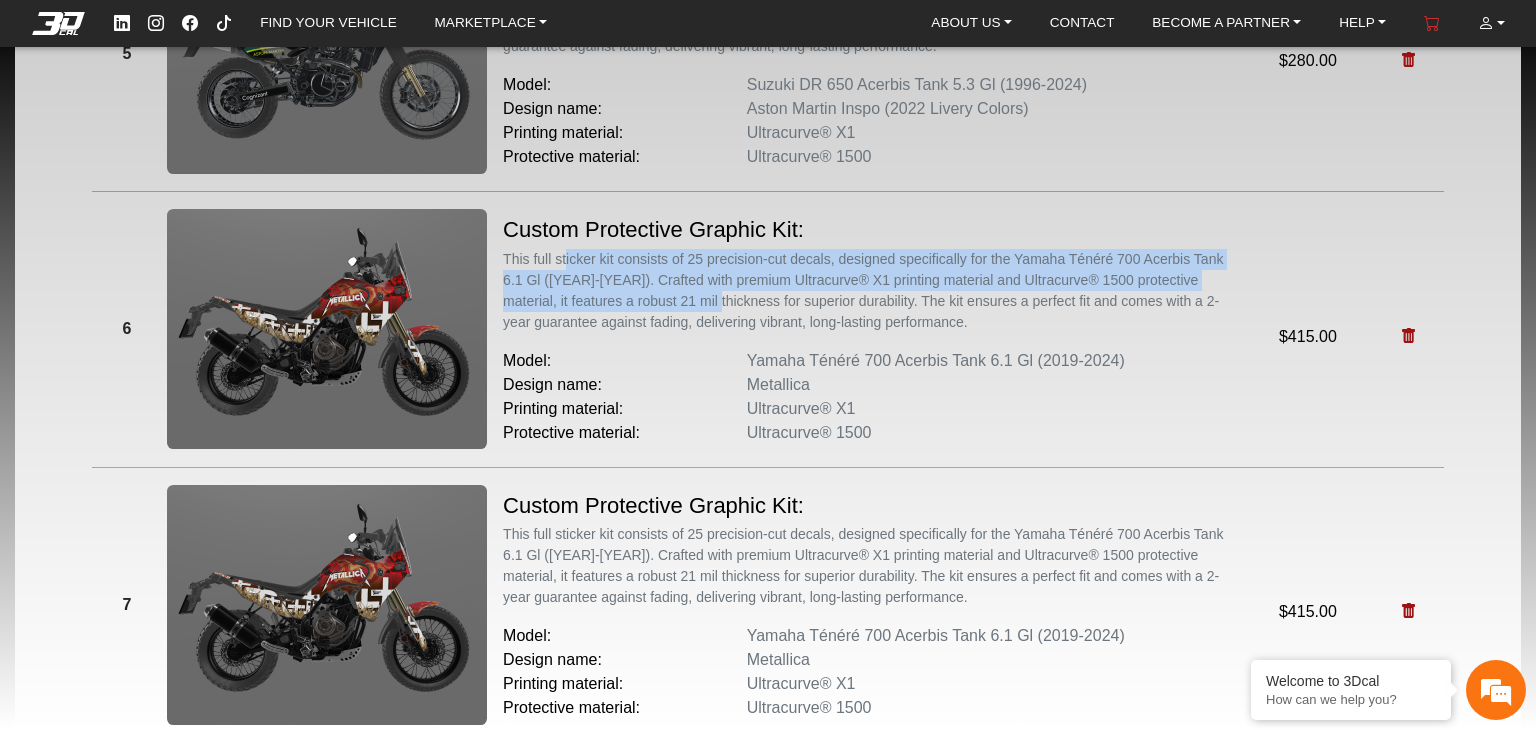 drag, startPoint x: 565, startPoint y: 260, endPoint x: 794, endPoint y: 299, distance: 232.29723 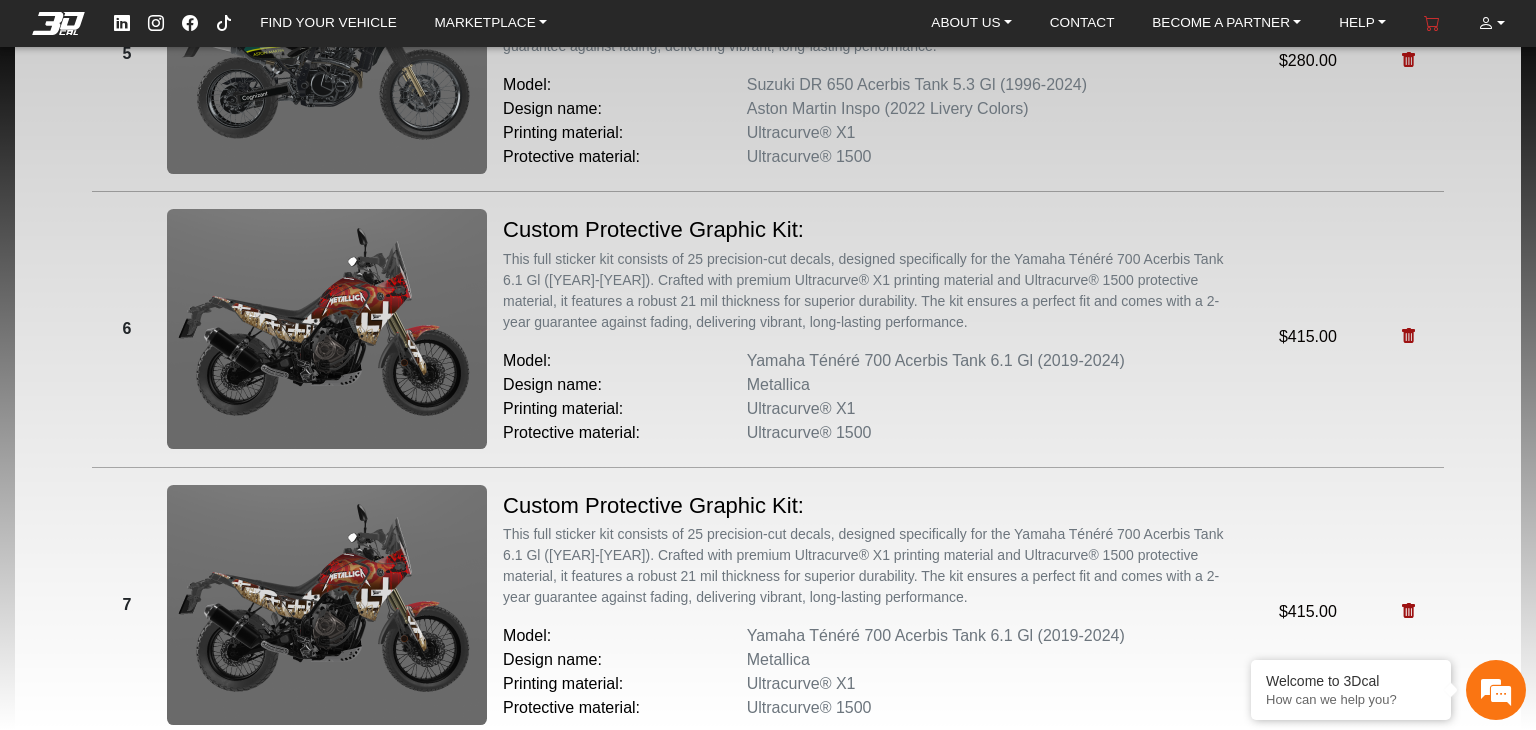 click on "This full sticker kit consists of 25 precision-cut decals, designed specifically for the Yamaha Ténéré 700 Acerbis Tank 6.1 Gl (2019-2024). Crafted with premium Ultracurve® X1 printing material and Ultracurve® 1500 protective material, it features a robust 21 mil thickness for superior durability. The kit ensures a perfect fit and comes with a 2-year guarantee against fading, delivering vibrant, long-lasting performance." at bounding box center [868, 291] 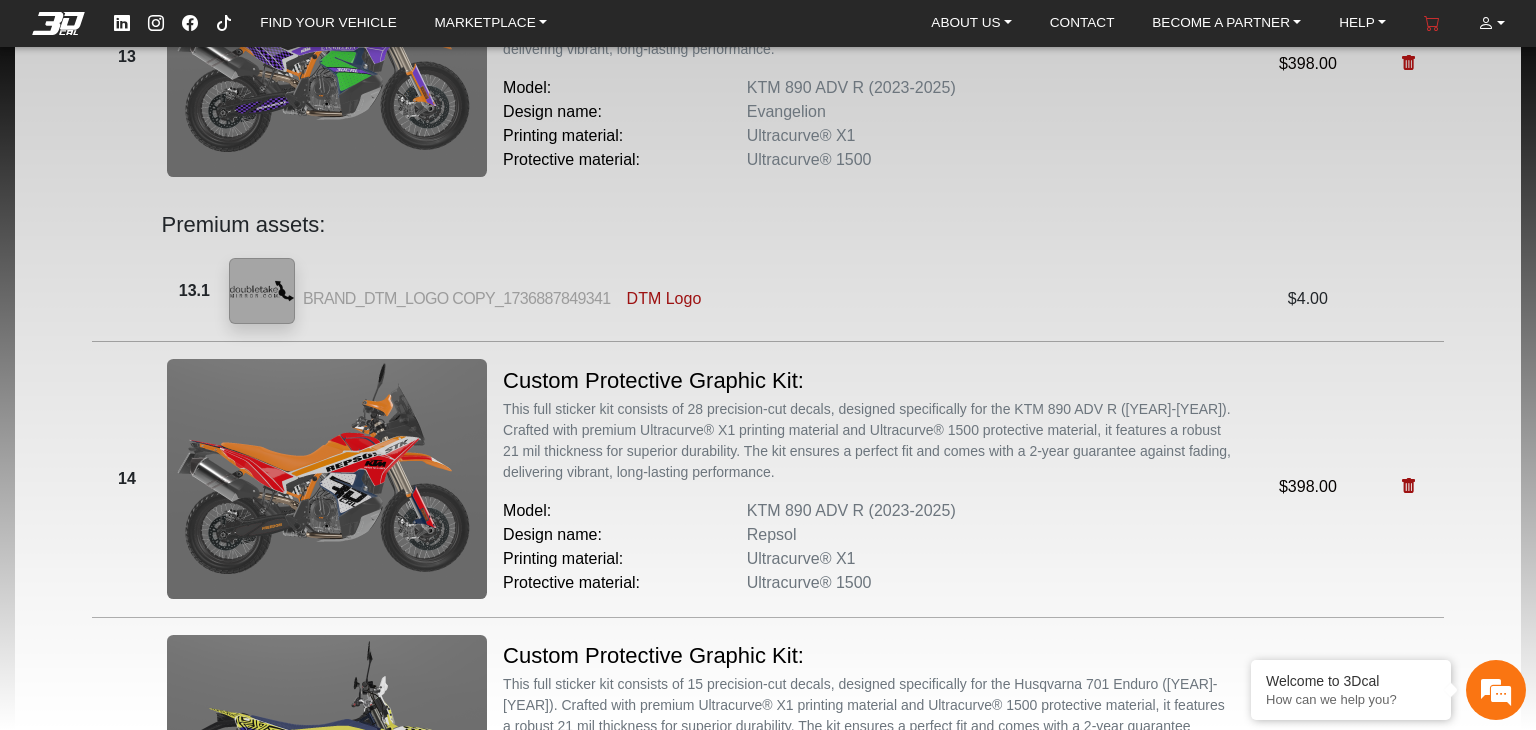 scroll, scrollTop: 3700, scrollLeft: 0, axis: vertical 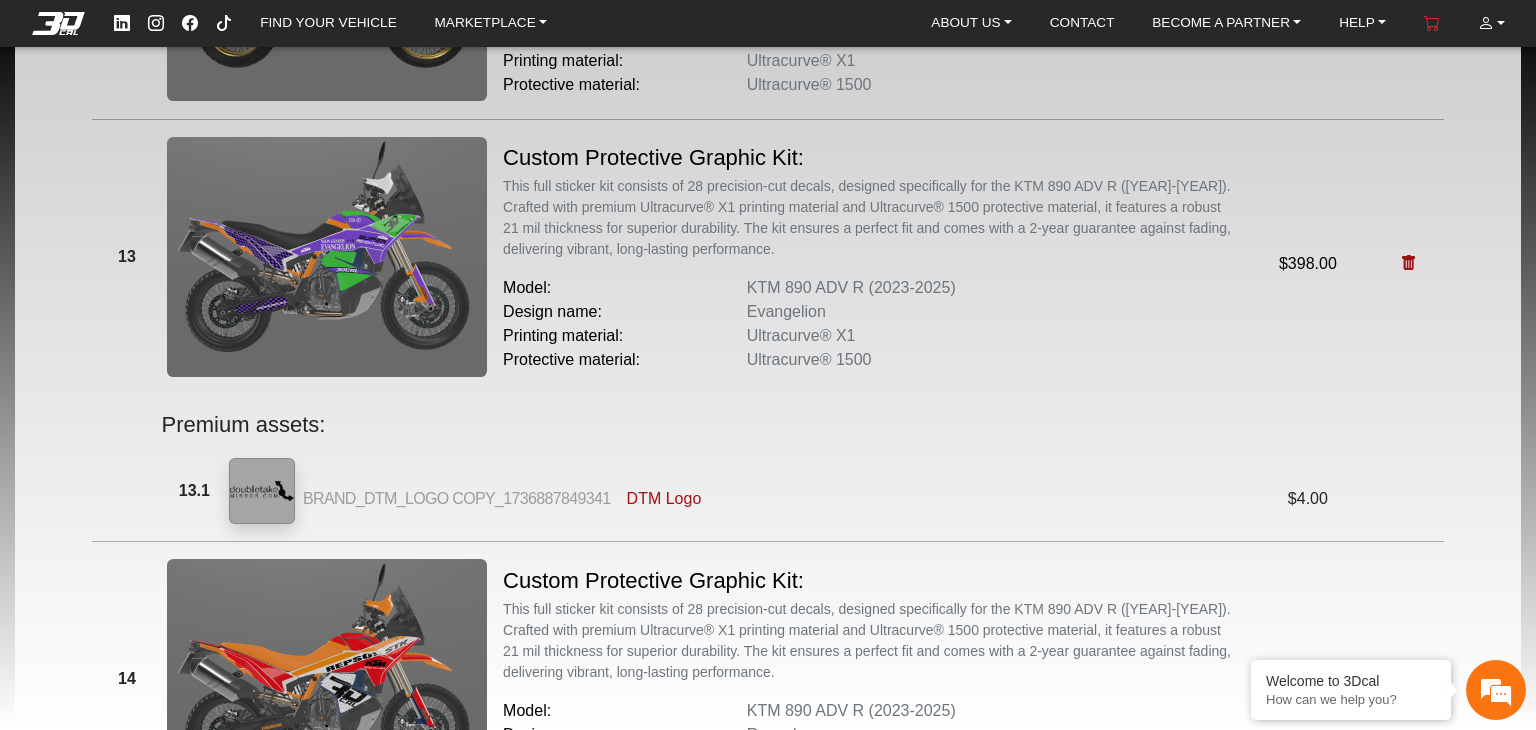 click at bounding box center [1409, 263] 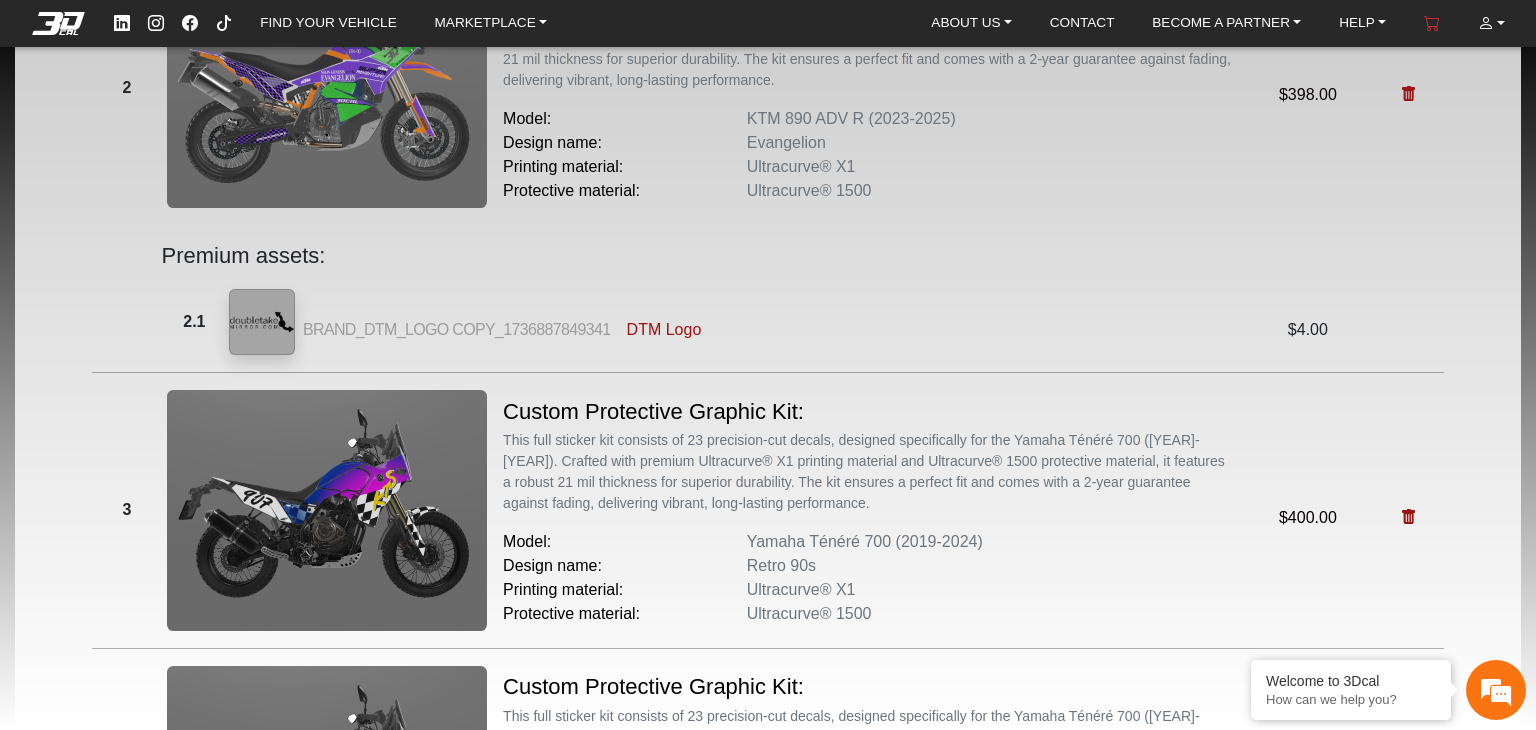 scroll, scrollTop: 5411, scrollLeft: 0, axis: vertical 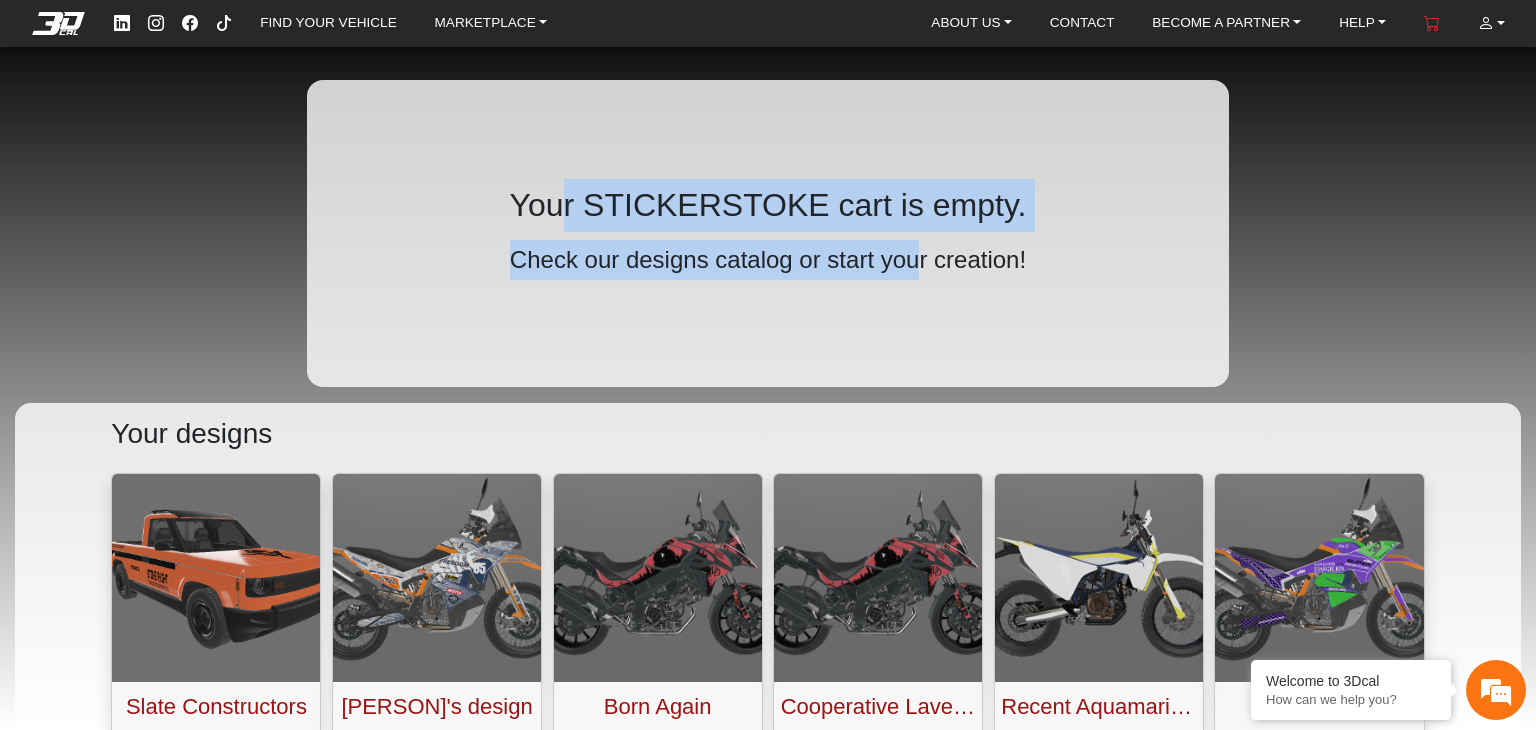 drag, startPoint x: 640, startPoint y: 260, endPoint x: 924, endPoint y: 303, distance: 287.23685 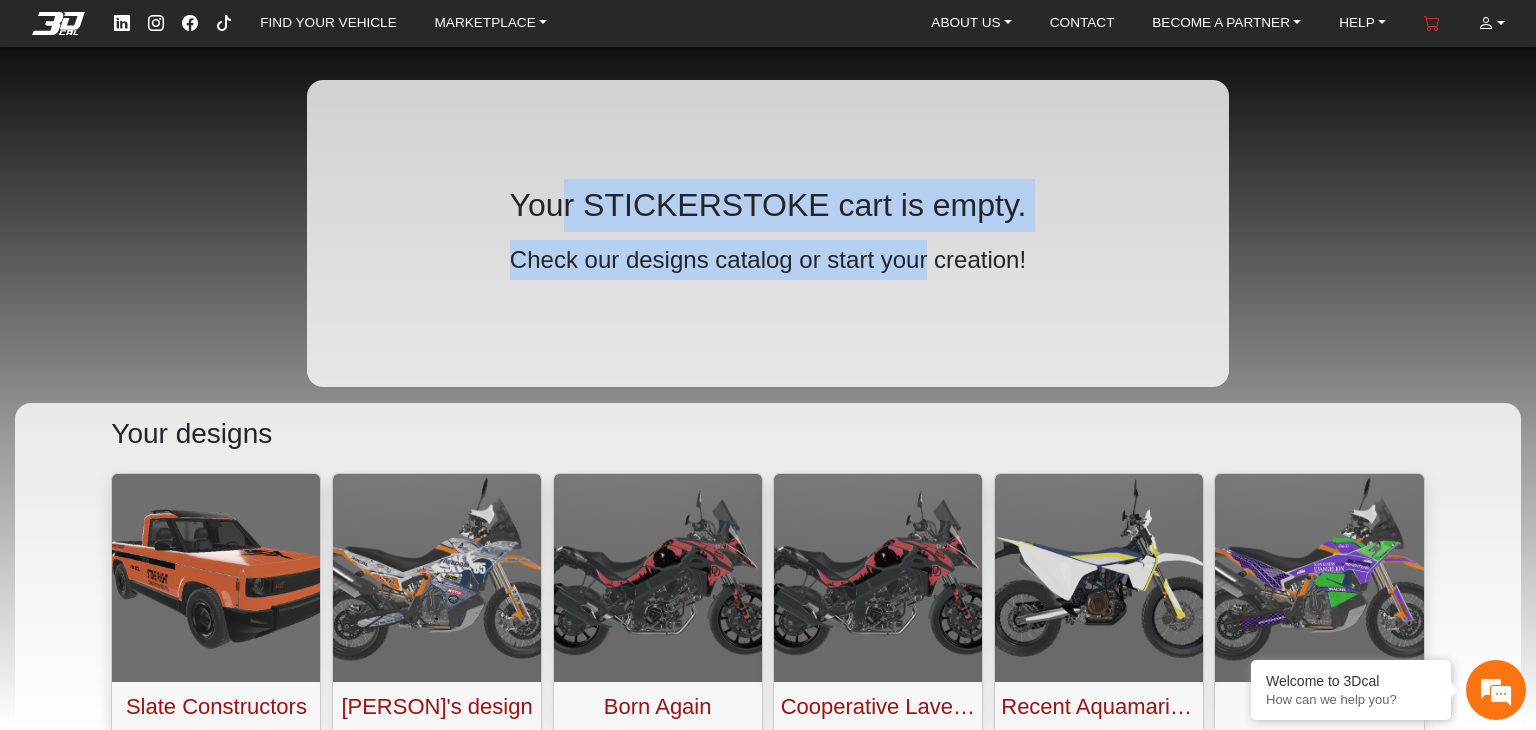 click on "Your STICKERSTOKE cart is empty. Check our designs catalog or start your creation!" at bounding box center [768, 233] 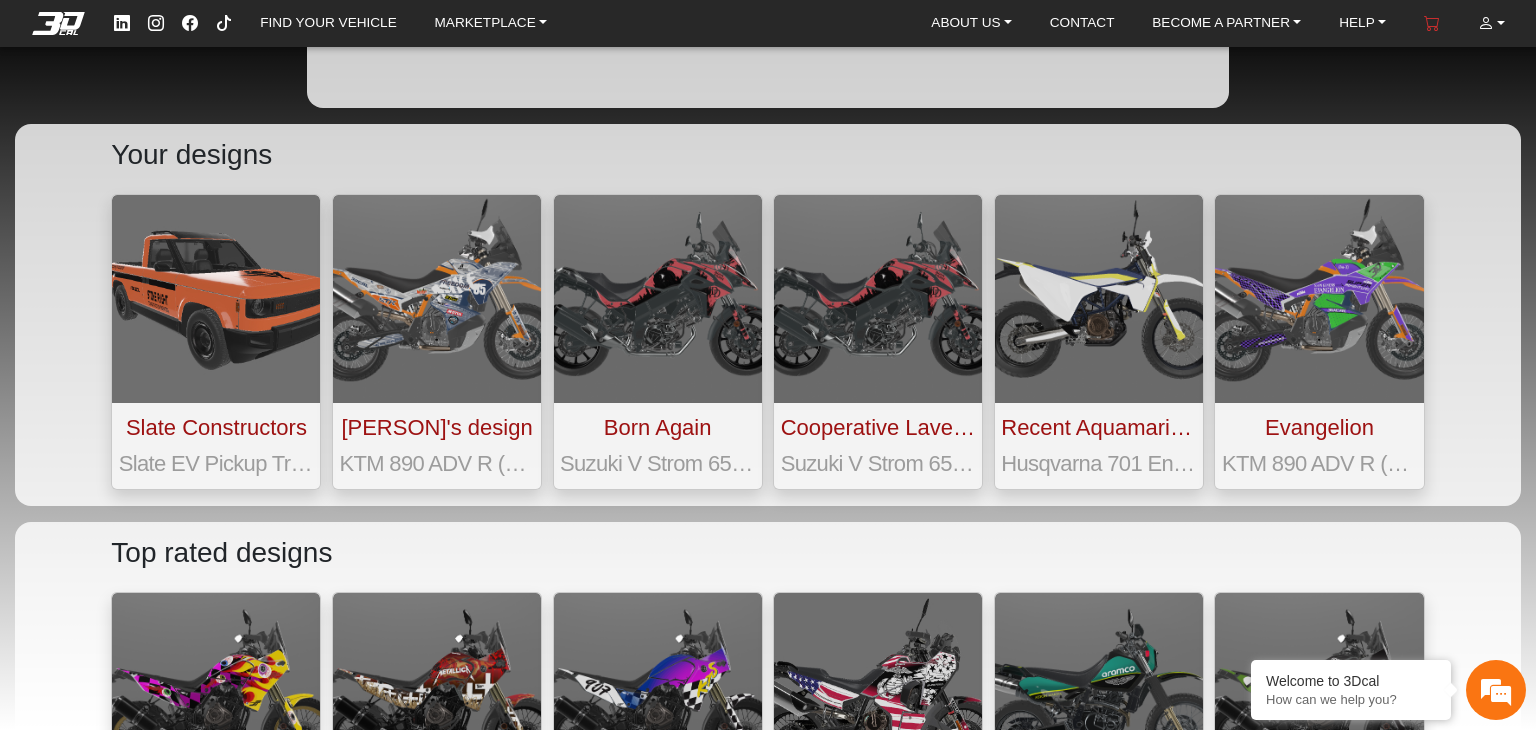 scroll, scrollTop: 300, scrollLeft: 0, axis: vertical 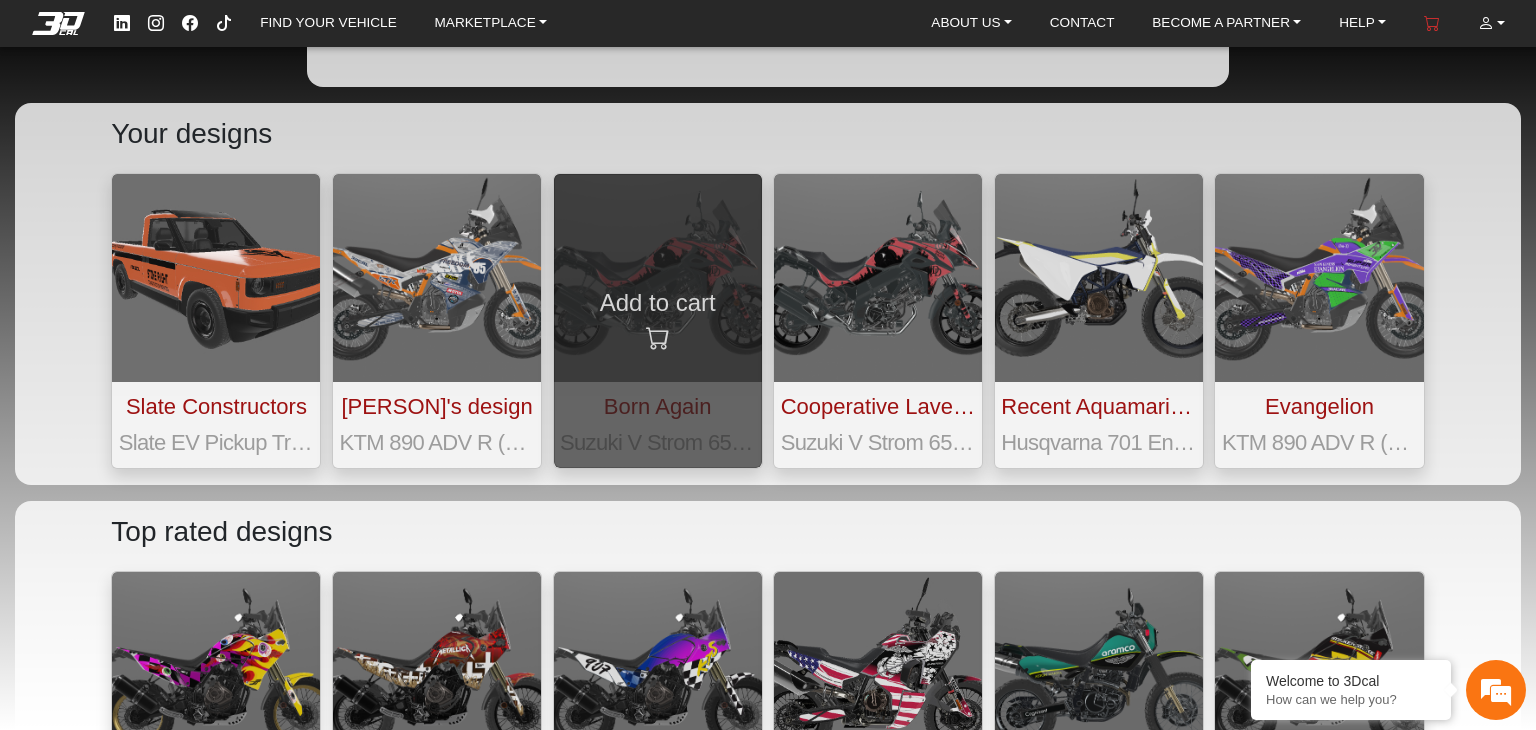 click at bounding box center [658, 339] 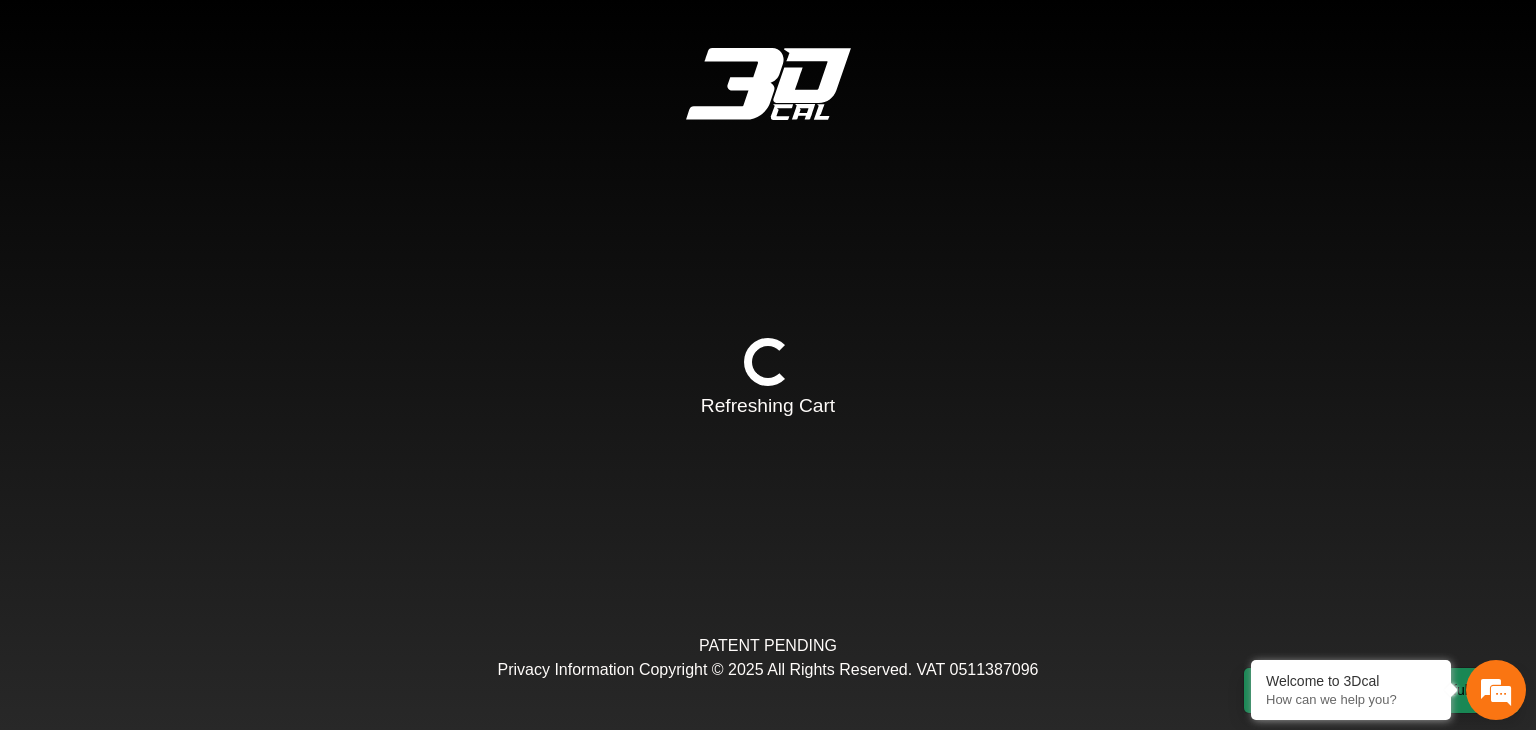 scroll, scrollTop: 0, scrollLeft: 0, axis: both 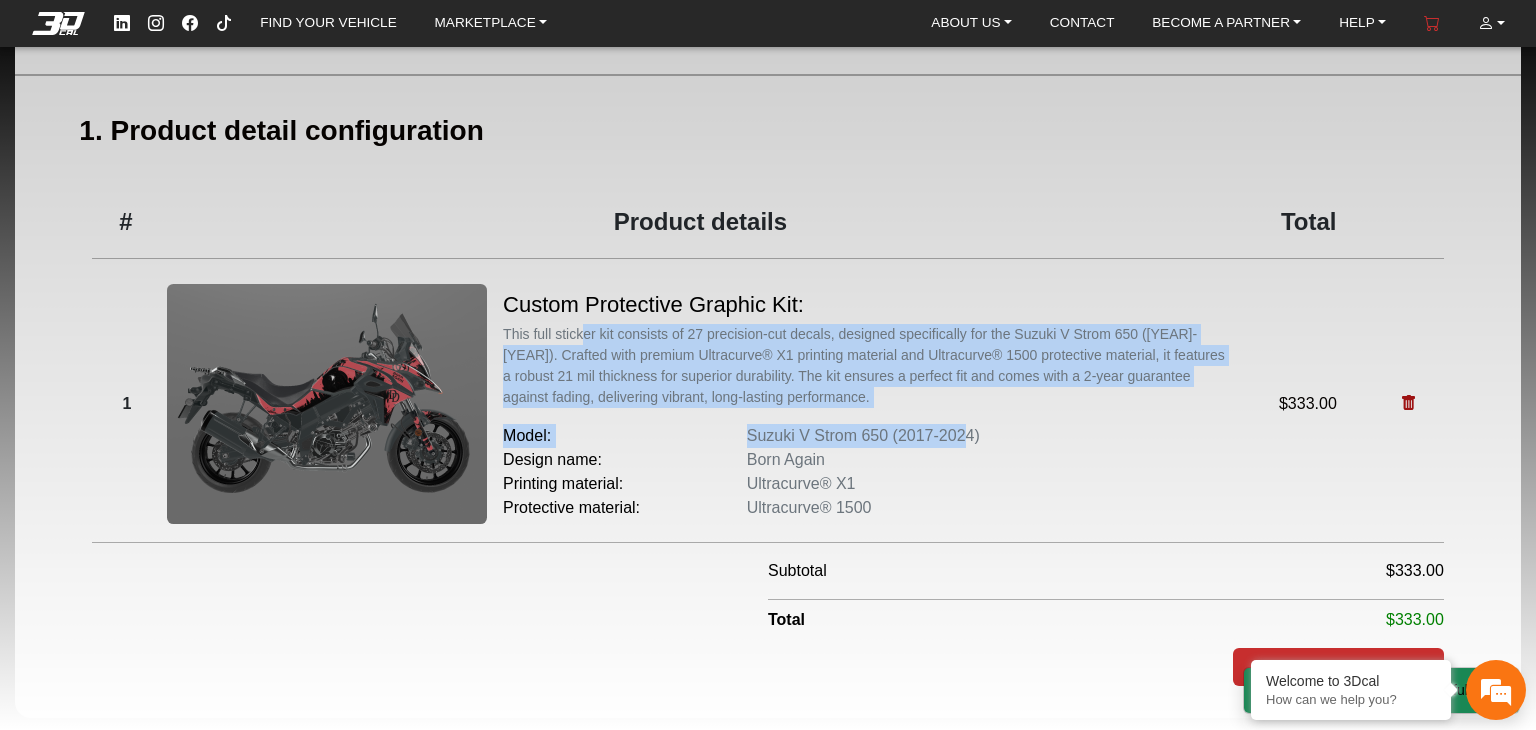 click on "Custom Protective Graphic Kit: This full sticker kit consists of 27 precision-cut decals, designed specifically for the Suzuki V Strom 650 (2017-2024). Crafted with premium Ultracurve® X1 printing material and Ultracurve® 1500 protective material, it features a robust 21 mil thickness for superior durability. The kit ensures a perfect fit and comes with a 2-year guarantee against fading, delivering vibrant, long-lasting performance. Model:  Suzuki V Strom 650 (2017-2024)  Design name:  Born Again  Printing material:  Ultracurve® X1  Protective material:  Ultracurve® 1500" at bounding box center (868, 404) 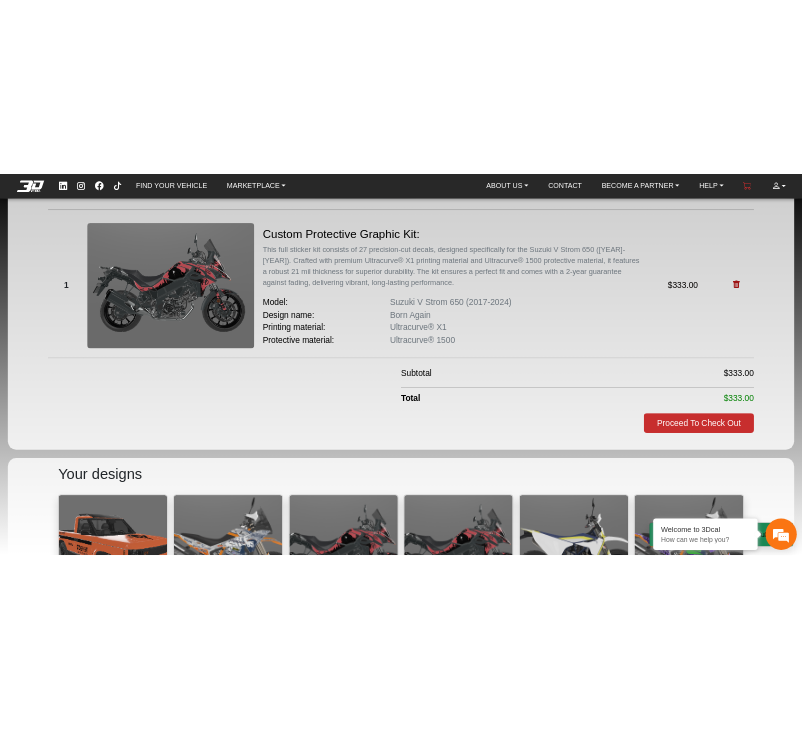 scroll, scrollTop: 300, scrollLeft: 0, axis: vertical 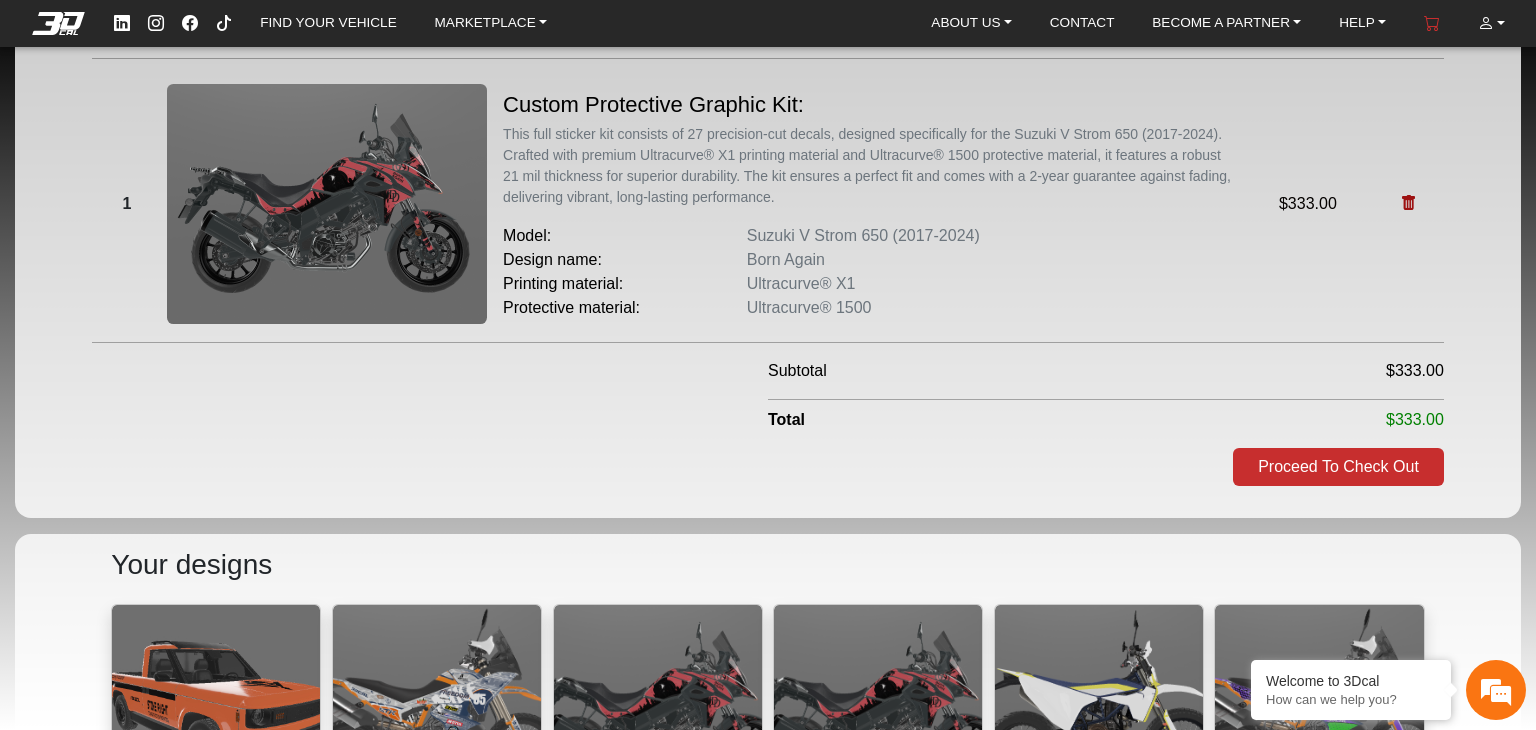 click on "Proceed To Check Out" at bounding box center [1338, 466] 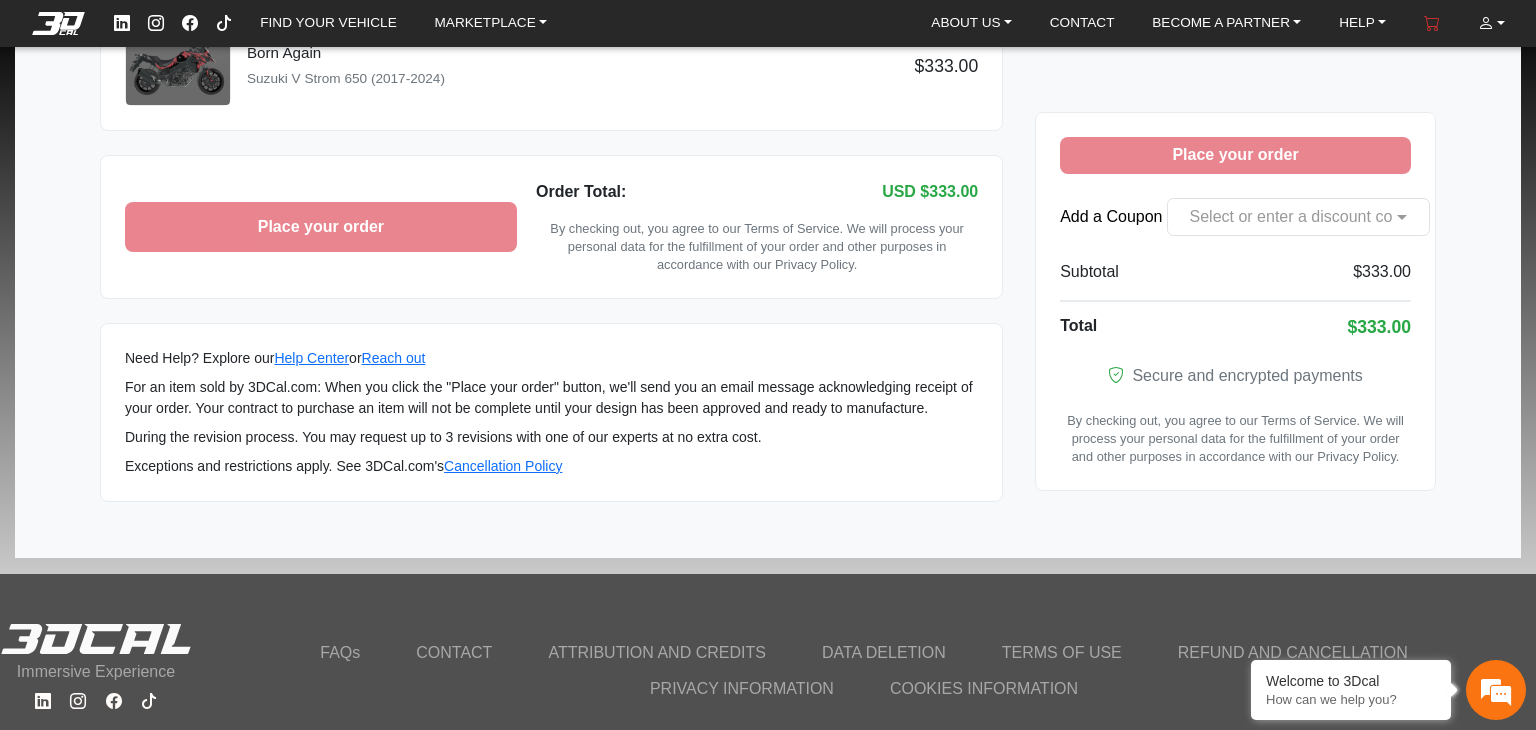 scroll, scrollTop: 0, scrollLeft: 0, axis: both 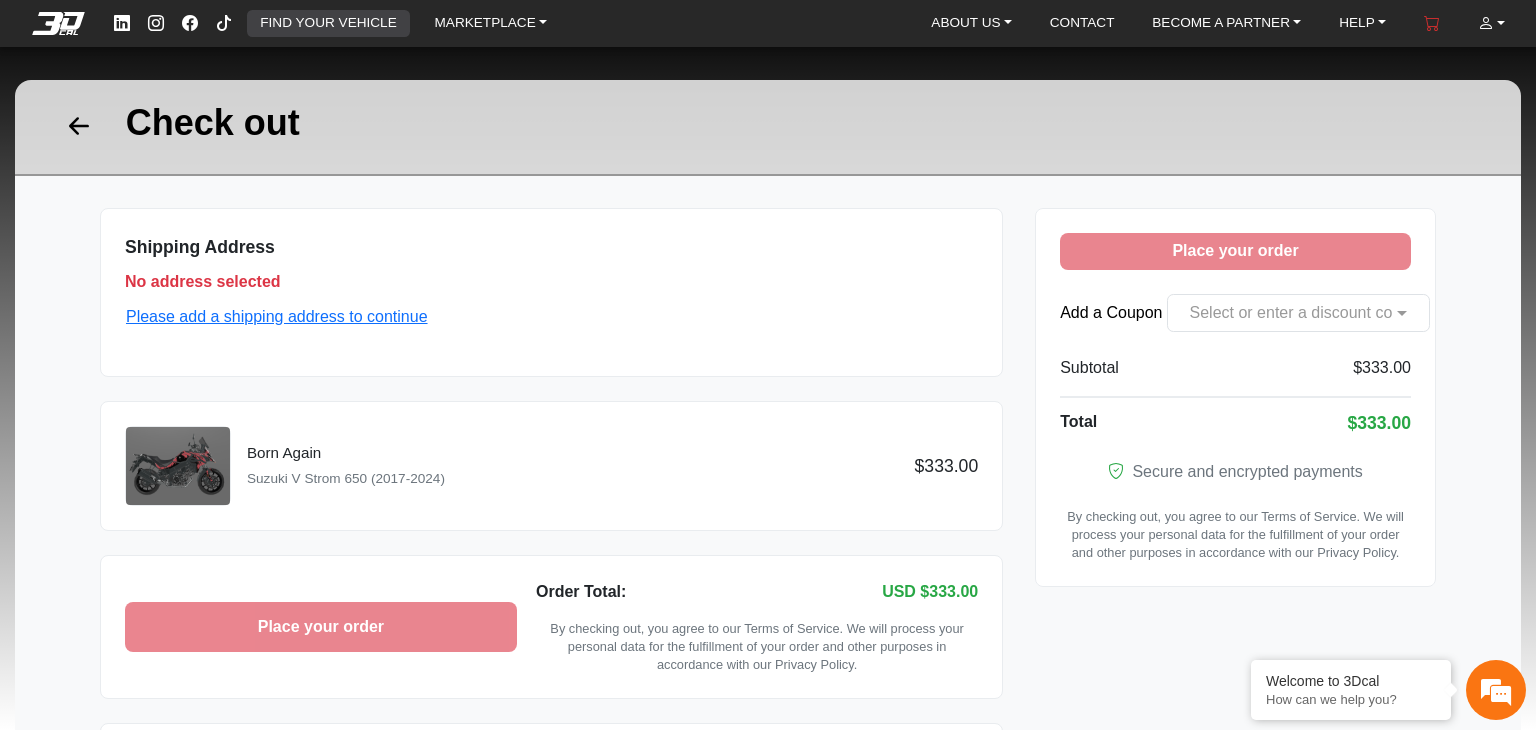 click on "FIND YOUR VEHICLE" at bounding box center [328, 24] 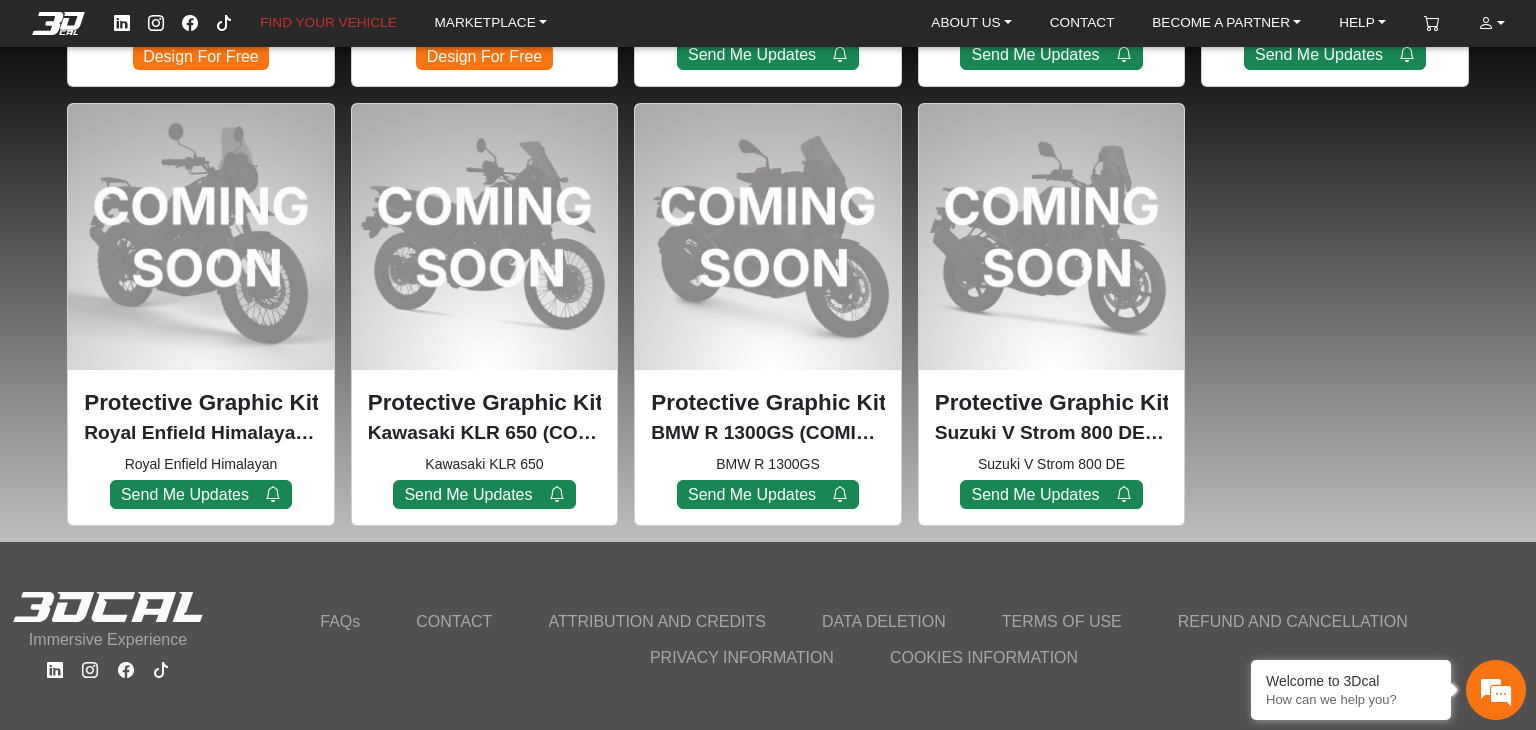 scroll, scrollTop: 2129, scrollLeft: 0, axis: vertical 